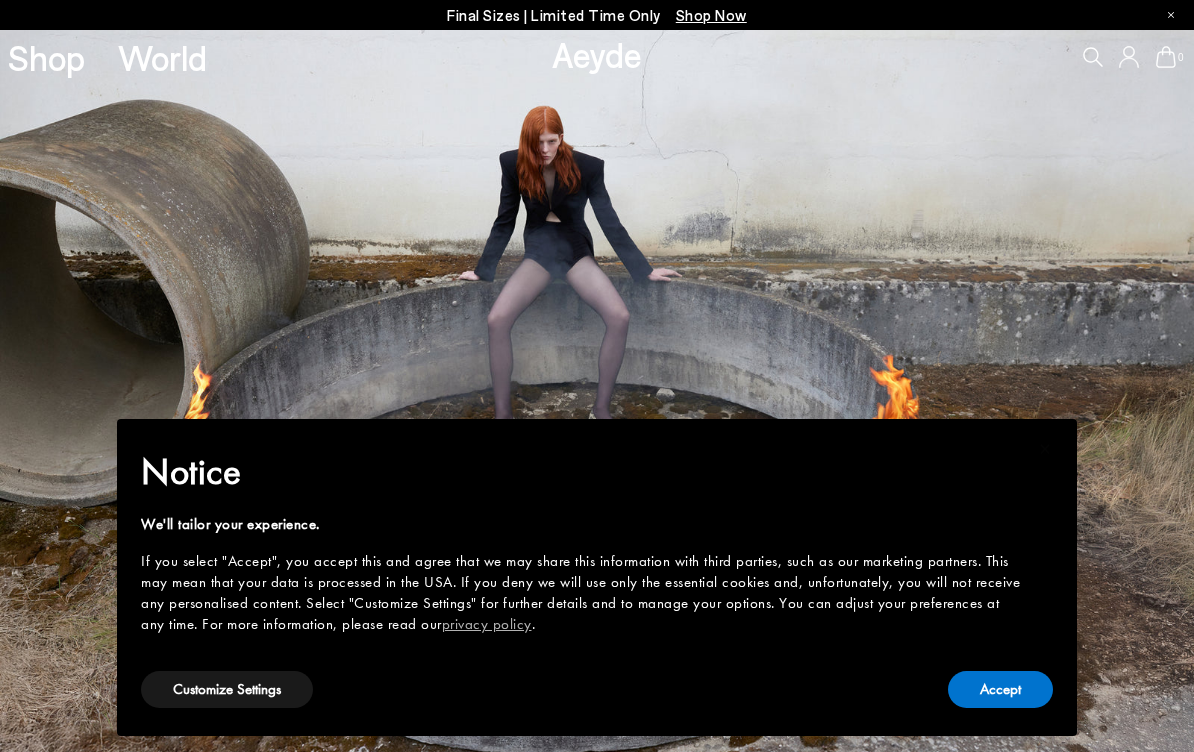 scroll, scrollTop: 0, scrollLeft: 0, axis: both 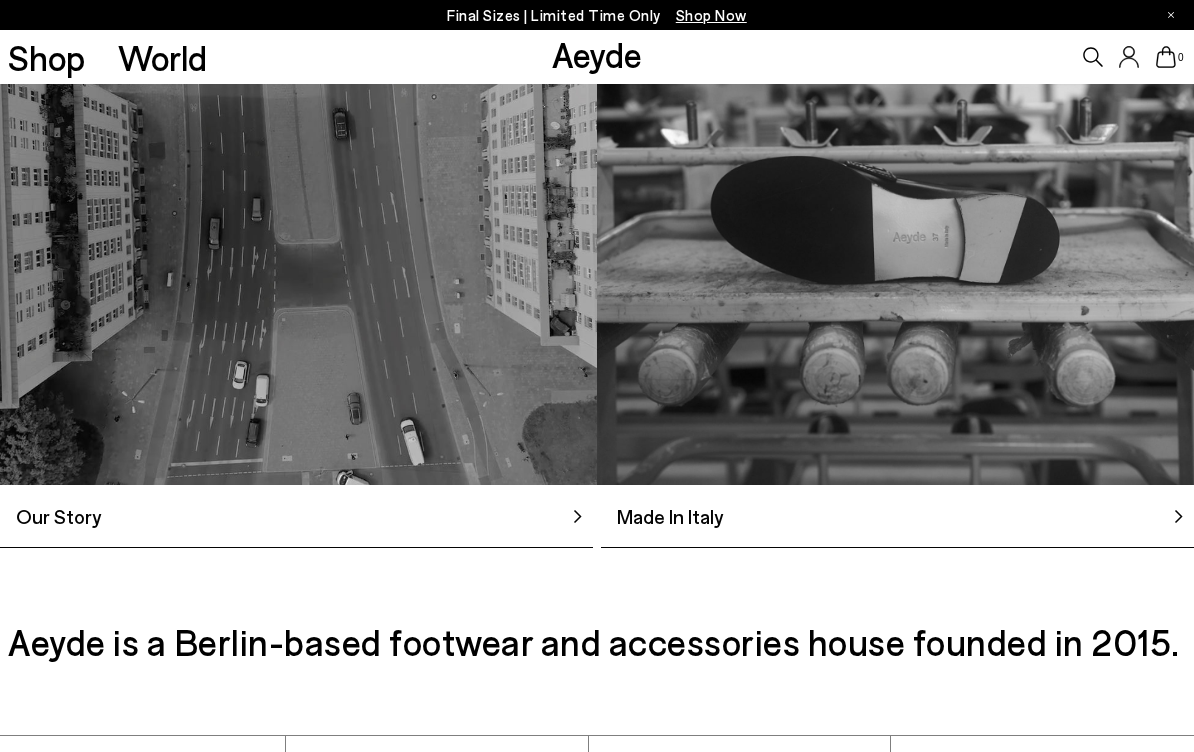 click on "Made In Italy" at bounding box center [897, 524] 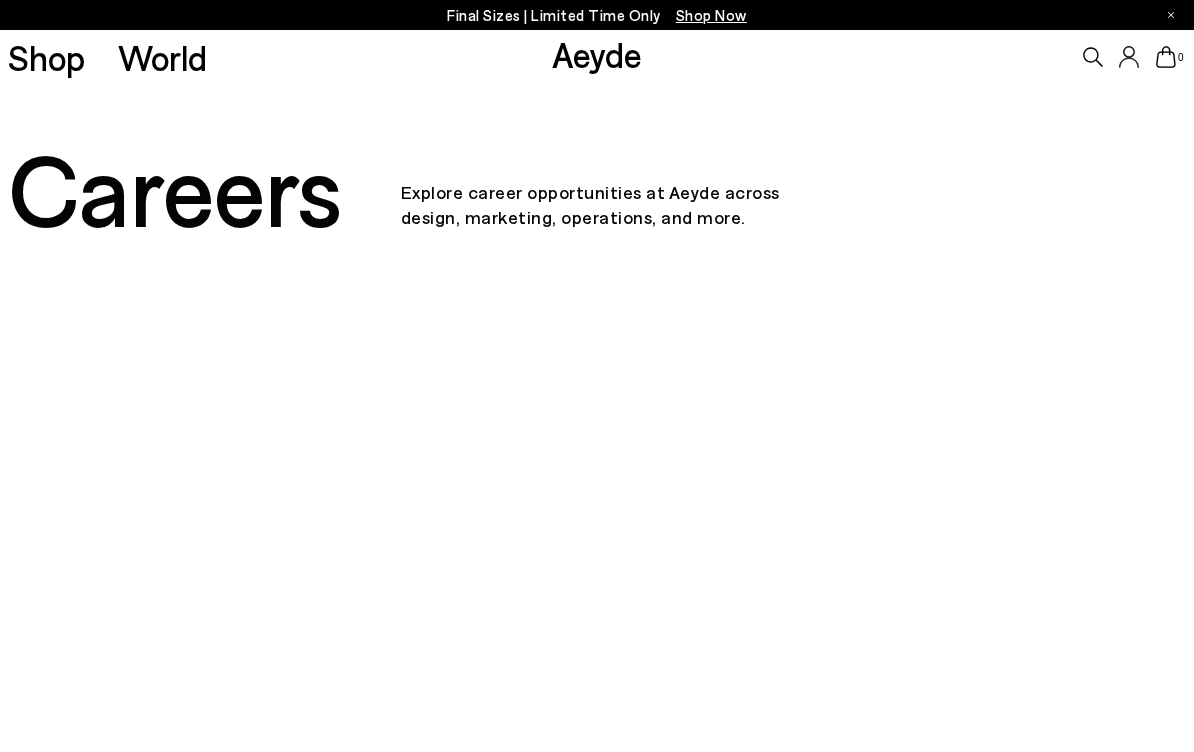 scroll, scrollTop: 1288, scrollLeft: 0, axis: vertical 